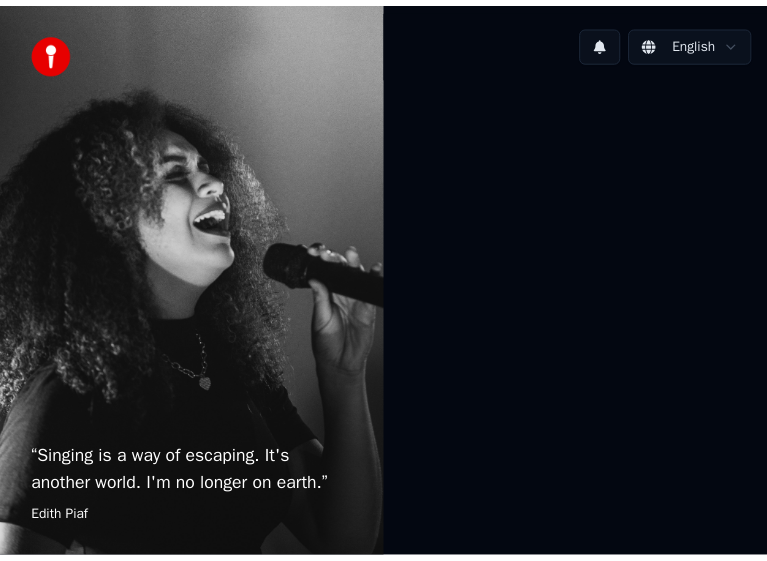 scroll, scrollTop: 0, scrollLeft: 0, axis: both 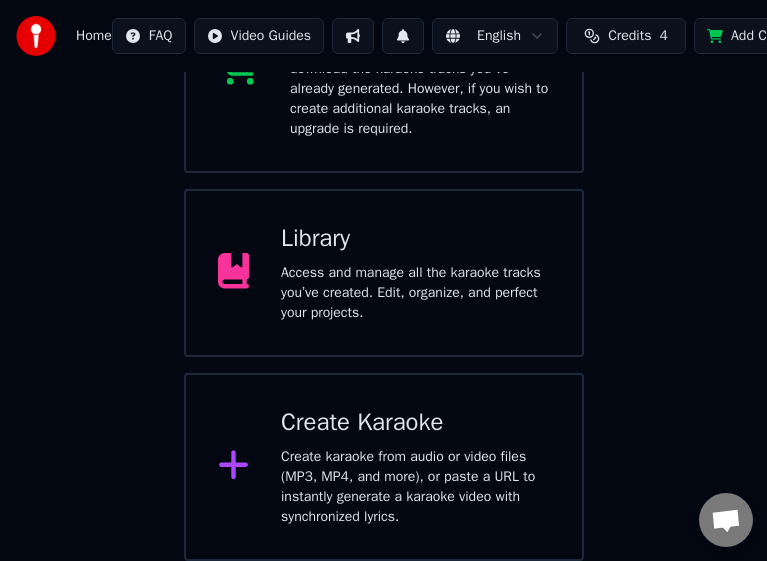 click on "Access and manage all the karaoke tracks you’ve created. Edit, organize, and perfect your projects." at bounding box center [415, 293] 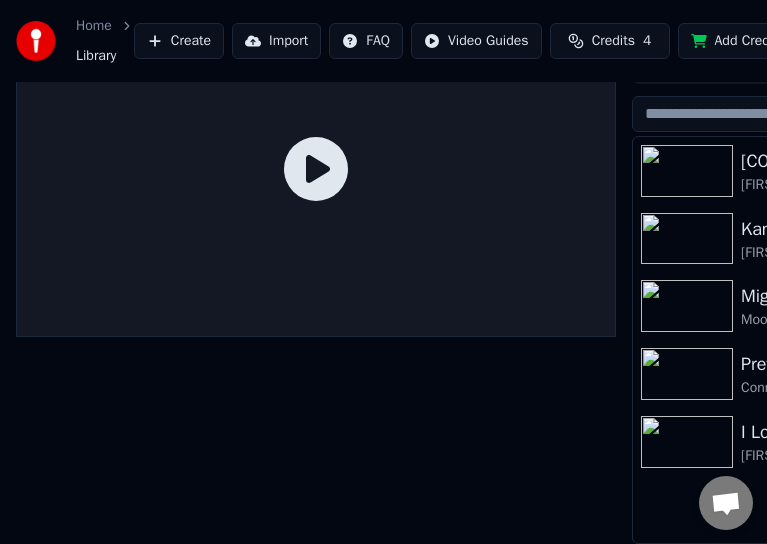 scroll, scrollTop: 0, scrollLeft: 0, axis: both 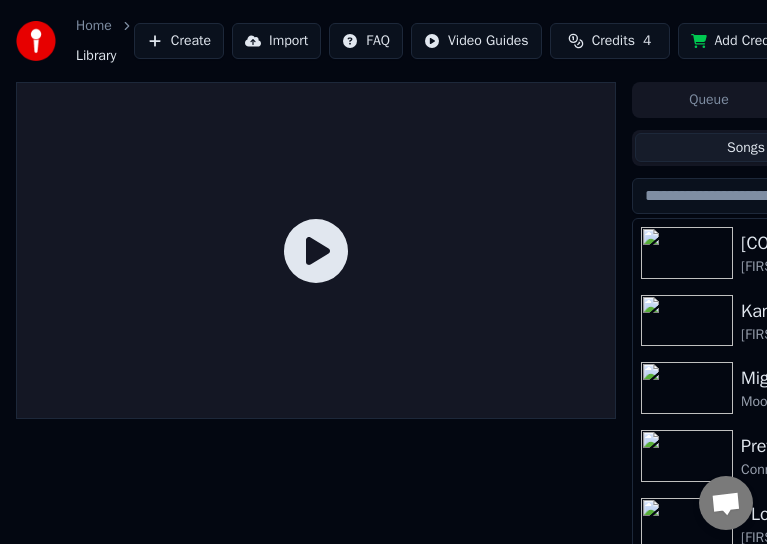 click at bounding box center [687, 321] 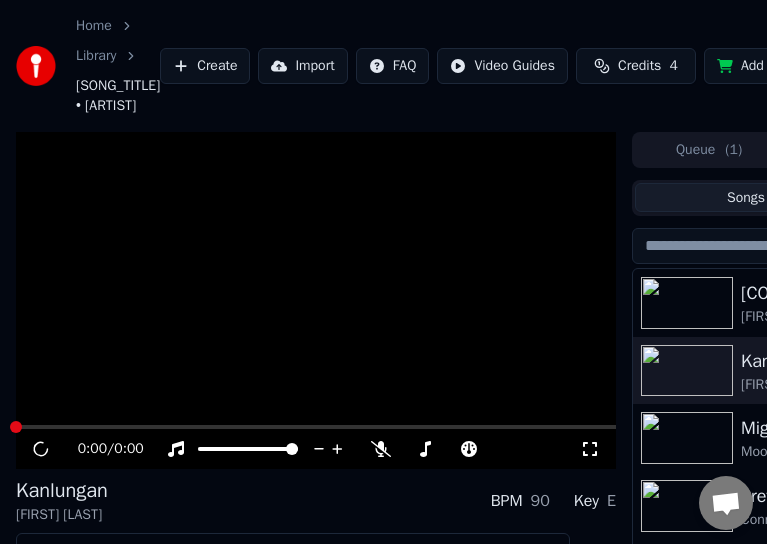 scroll, scrollTop: 165, scrollLeft: 0, axis: vertical 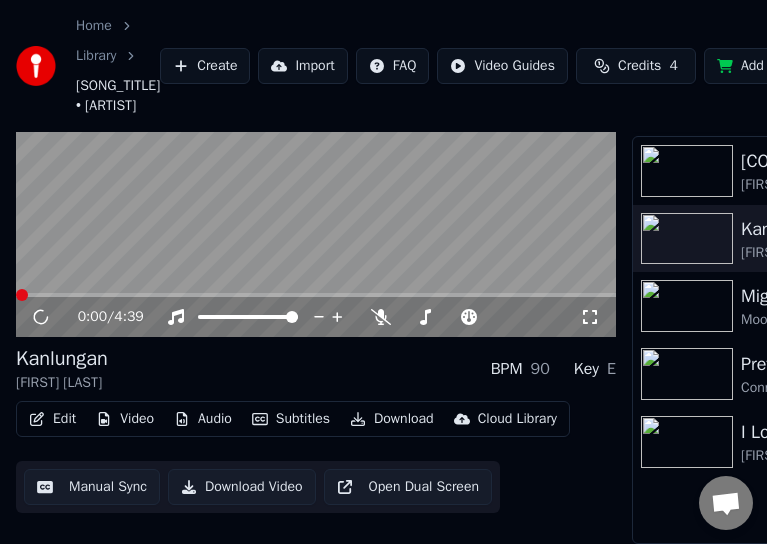 click on "Edit" at bounding box center (52, 419) 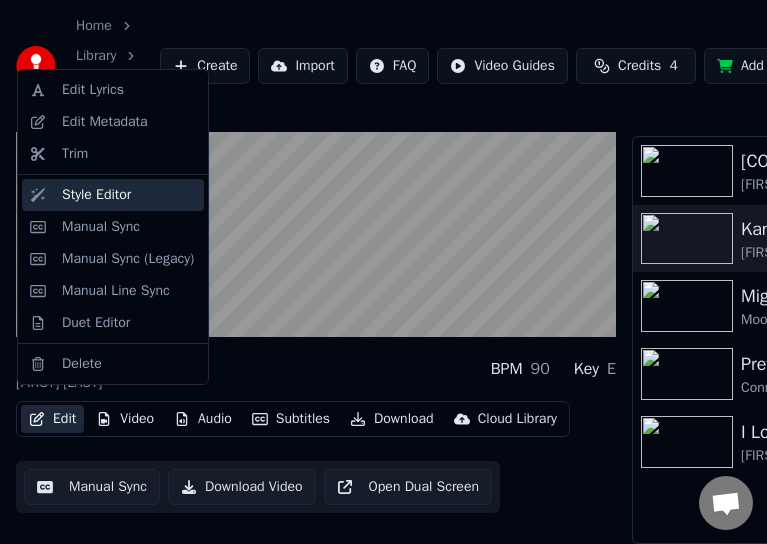click on "Style Editor" at bounding box center (96, 195) 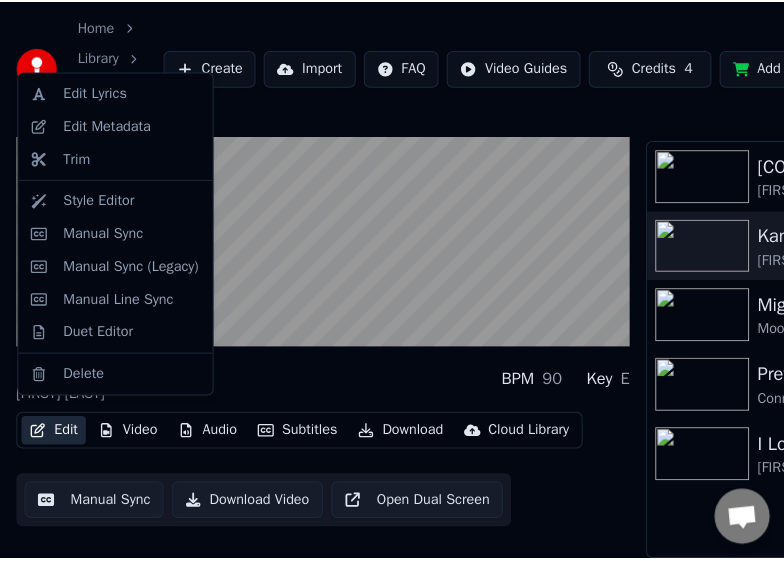 scroll, scrollTop: 0, scrollLeft: 0, axis: both 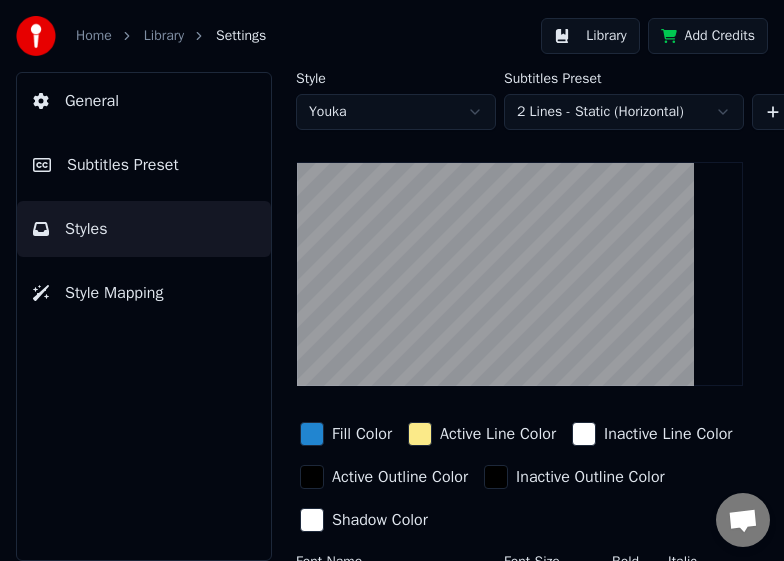 click on "Home Library Settings Library Add Credits General Subtitles Preset Styles Style Mapping Style Youka Subtitles Preset 2 Lines - Static (Horizontal) New Delete Reset Save Fill Color Active Line Color Inactive Line Color Active Outline Color Inactive Outline Color Shadow Color Font Name Arial Bold Font Size ** Bold Italic Uppercase Spacing * Outline * Blur * Shadow *" at bounding box center [392, 280] 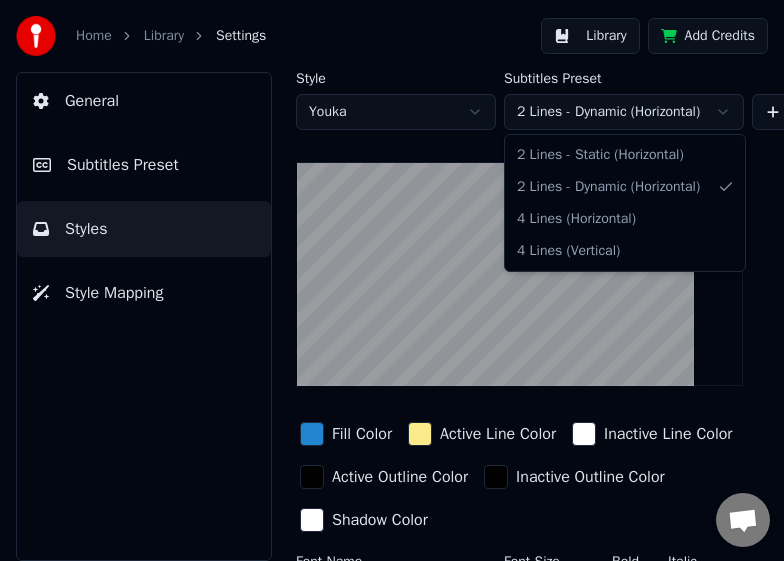 click on "Home Library Settings Library Add Credits General Subtitles Preset Styles Style Mapping Style Youka Subtitles Preset 2 Lines - Dynamic (Horizontal) New Delete Reset Save Fill Color Active Line Color Inactive Line Color Active Outline Color Inactive Outline Color Shadow Color Font Name Arial Bold Font Size ** Bold Italic Uppercase Spacing * Outline * Blur * Shadow * 2 Lines - Static (Horizontal) 2 Lines - Dynamic (Horizontal) 4 Lines (Horizontal) 4 Lines (Vertical)" at bounding box center [392, 280] 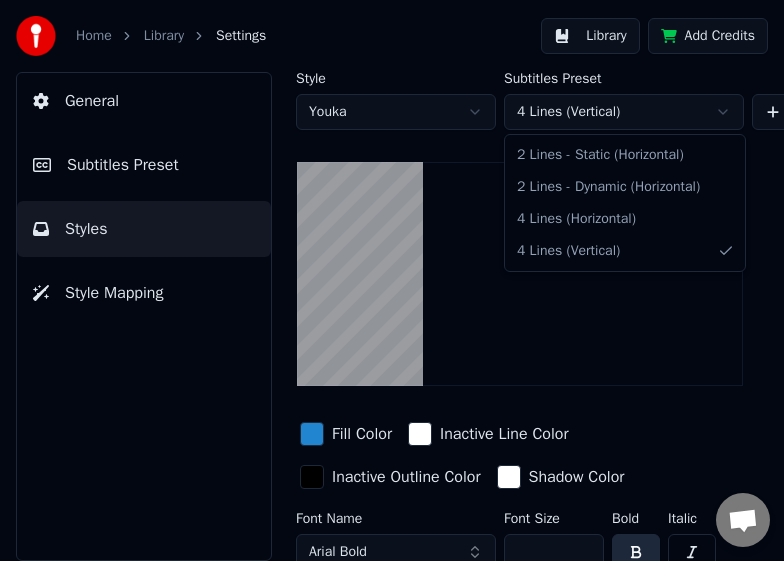 click on "Home Library Settings Library Add Credits General Subtitles Preset Styles Style Mapping Style Youka Subtitles Preset 4 Lines (Vertical) New Delete Reset Save Fill Color Inactive Line Color Inactive Outline Color Shadow Color Font Name Arial Bold Font Size ** Bold Italic Uppercase Spacing * Outline * Shadow * 2 Lines - Static (Horizontal) 2 Lines - Dynamic (Horizontal) 4 Lines (Horizontal) 4 Lines (Vertical)" at bounding box center (392, 280) 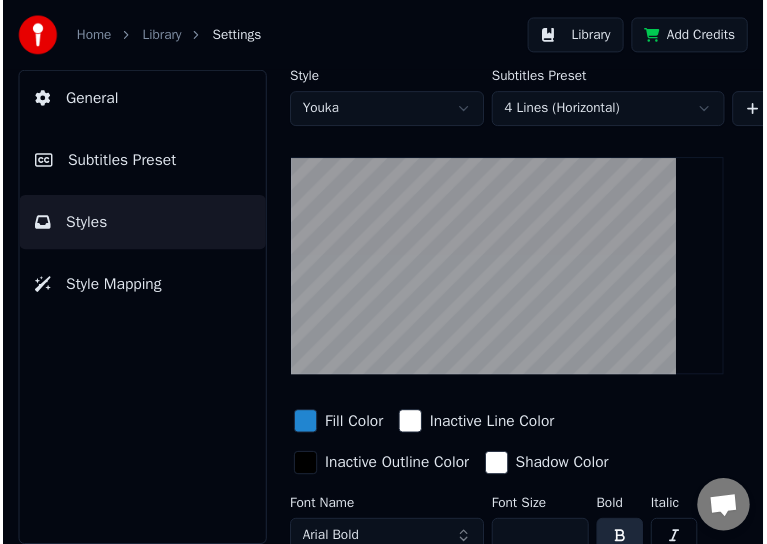 scroll, scrollTop: 0, scrollLeft: 372, axis: horizontal 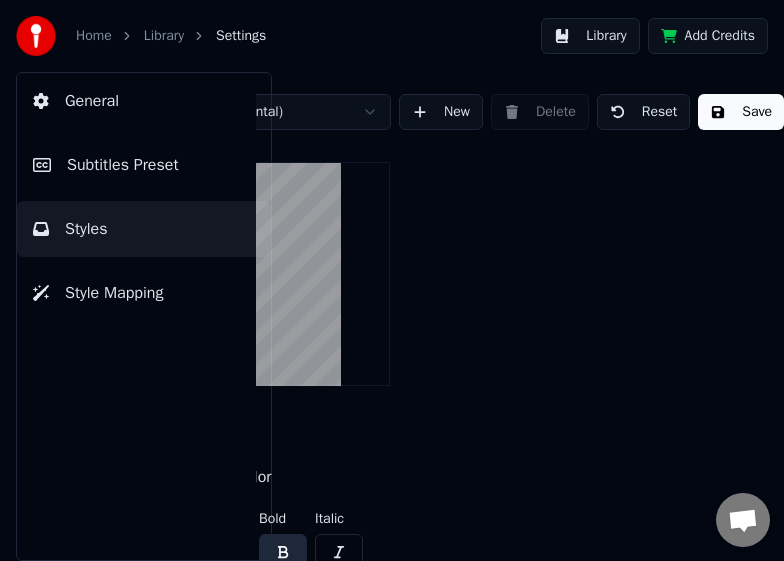 click on "Save" at bounding box center (741, 112) 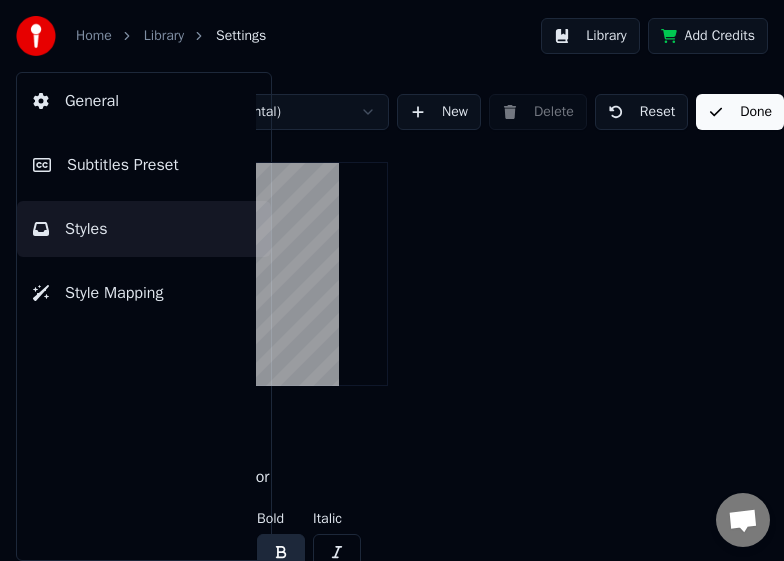 click on "Home Library Settings" at bounding box center [141, 36] 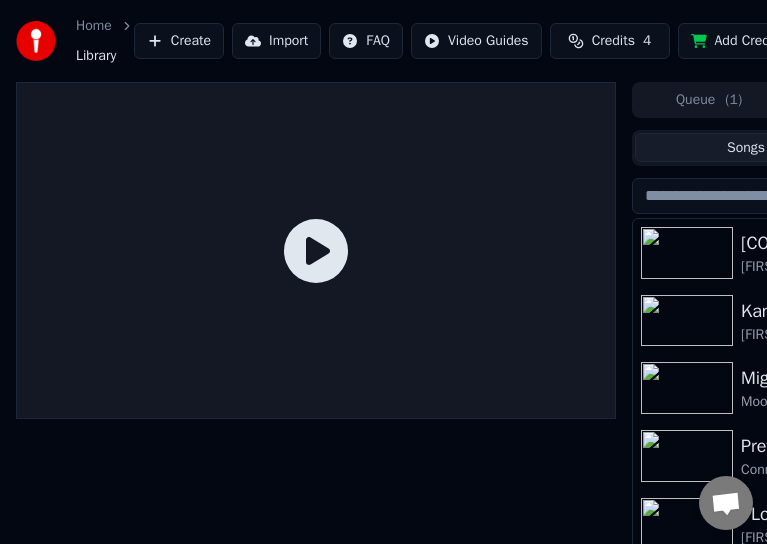 click at bounding box center (687, 321) 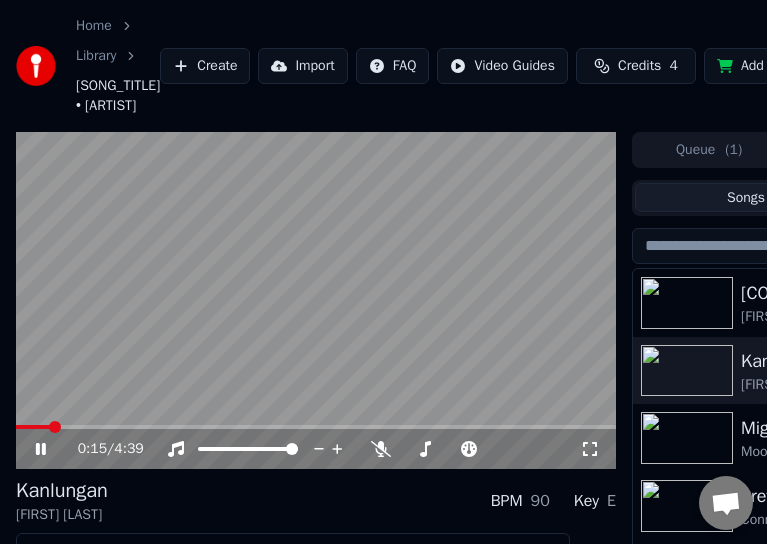 scroll, scrollTop: 100, scrollLeft: 0, axis: vertical 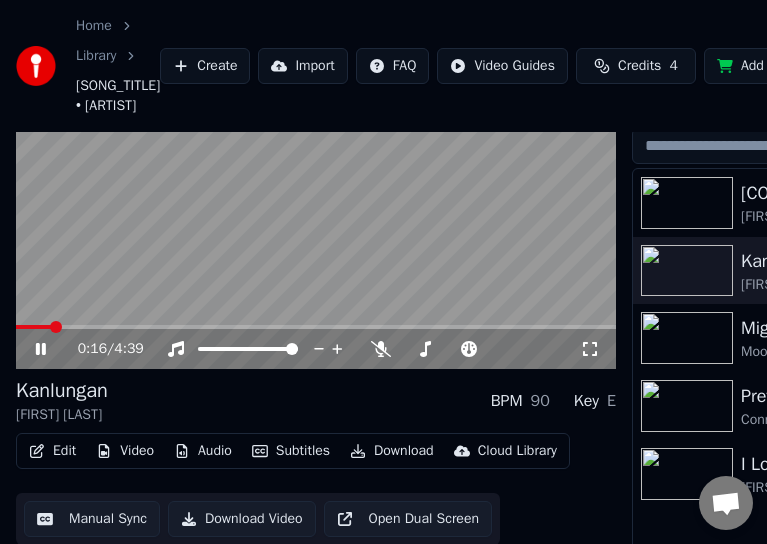 click on "Edit" at bounding box center [52, 451] 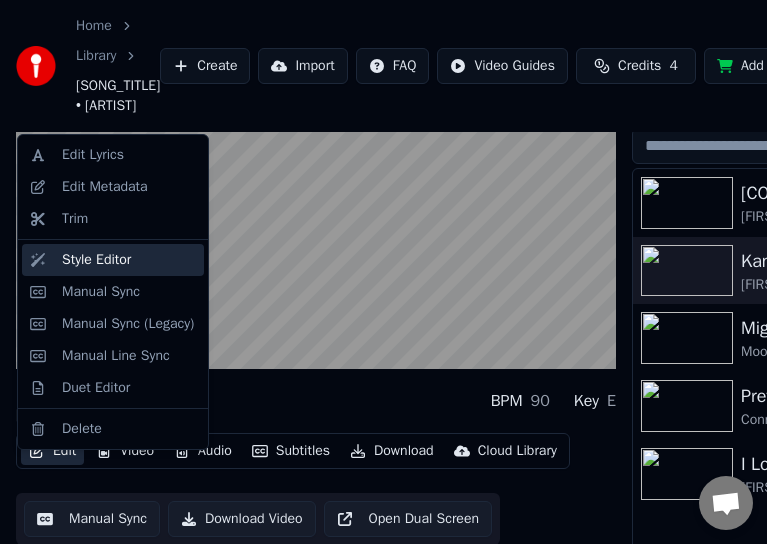 click on "Style Editor" at bounding box center (96, 260) 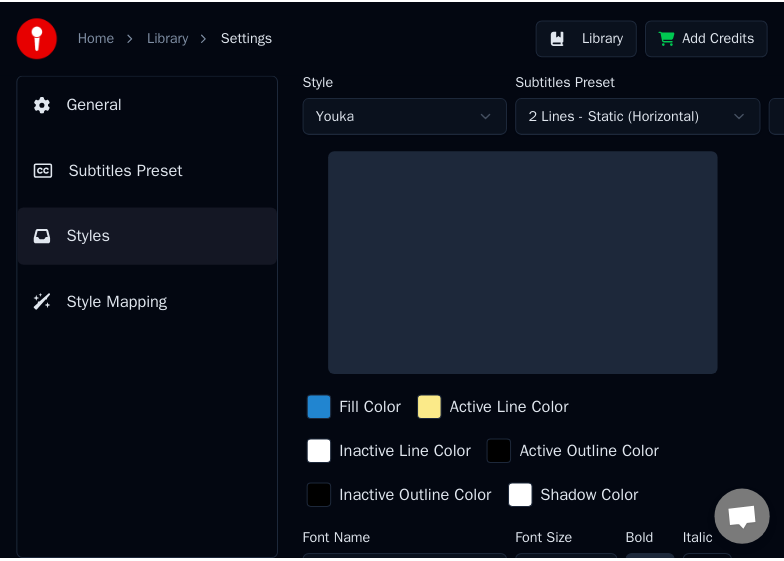 scroll, scrollTop: 0, scrollLeft: 0, axis: both 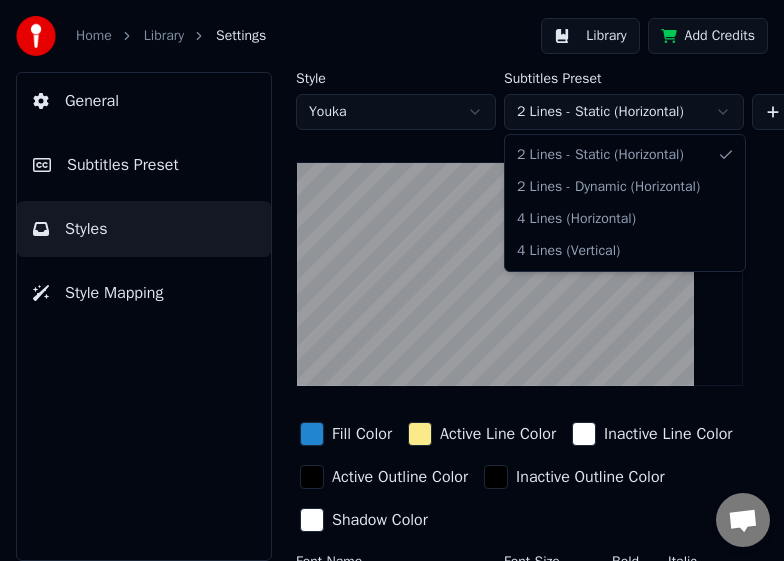 click on "Home Library Settings Library Add Credits General Subtitles Preset Styles Style Mapping Style Youka Subtitles Preset 2 Lines - Static (Horizontal) New Delete Reset Save Fill Color Active Line Color Inactive Line Color Active Outline Color Inactive Outline Color Shadow Color Font Name Arial Bold Font Size ** Bold Italic Uppercase Spacing * Outline * Blur * Shadow * 2 Lines - Static (Horizontal) 2 Lines - Dynamic (Horizontal) 4 Lines (Horizontal) 4 Lines (Vertical)" at bounding box center (392, 280) 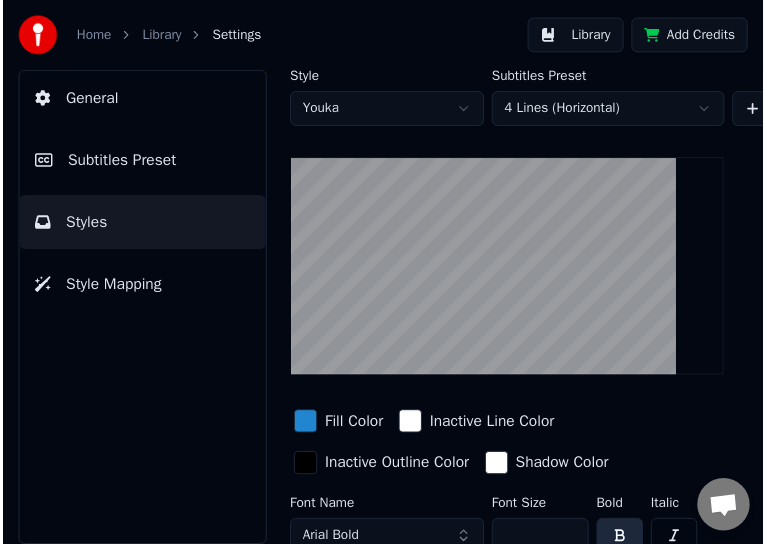 scroll, scrollTop: 0, scrollLeft: 372, axis: horizontal 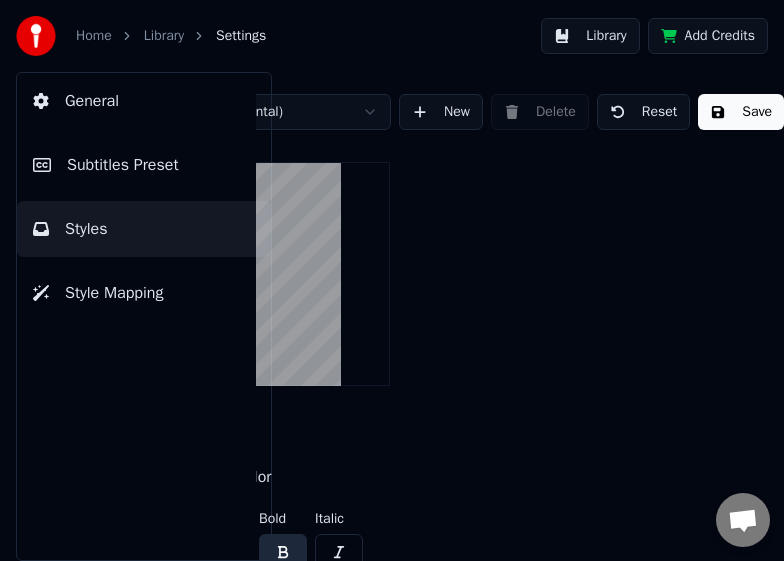 click on "Save" at bounding box center [741, 112] 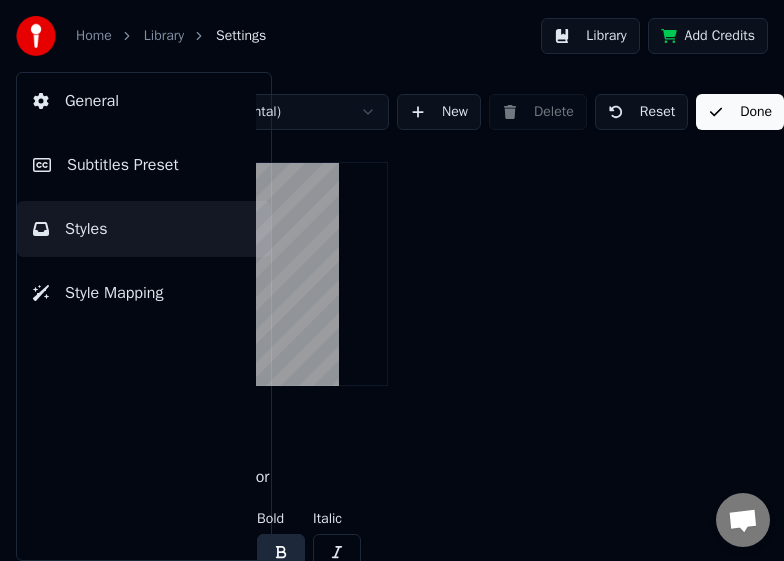 click on "Library" at bounding box center (164, 36) 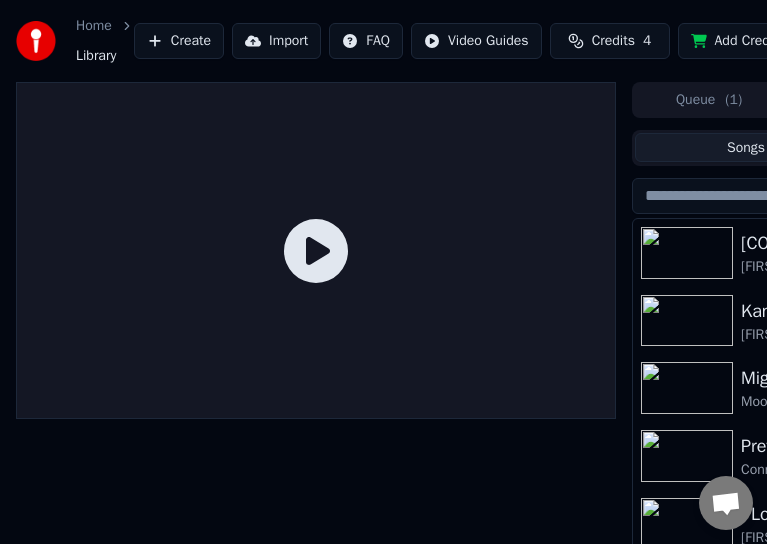 click at bounding box center [687, 321] 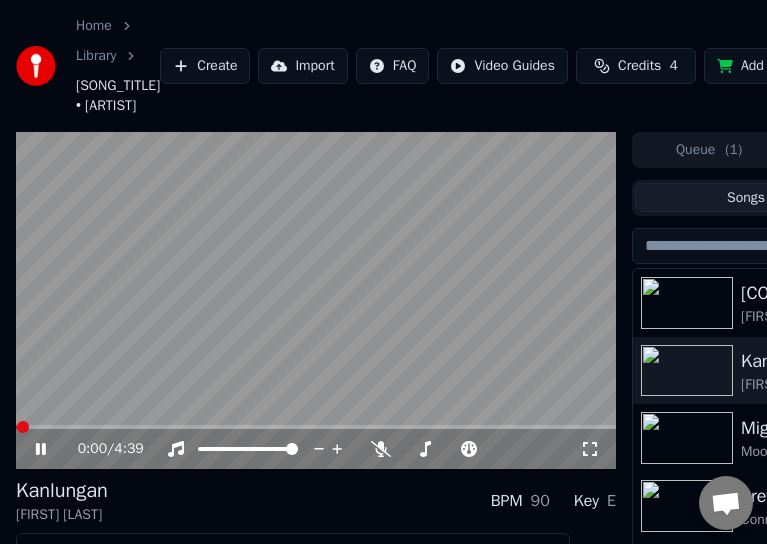 click 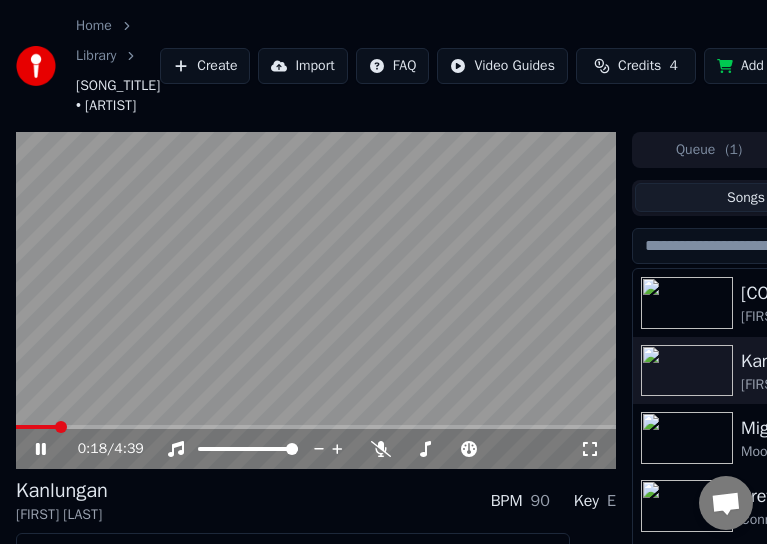 scroll, scrollTop: 100, scrollLeft: 0, axis: vertical 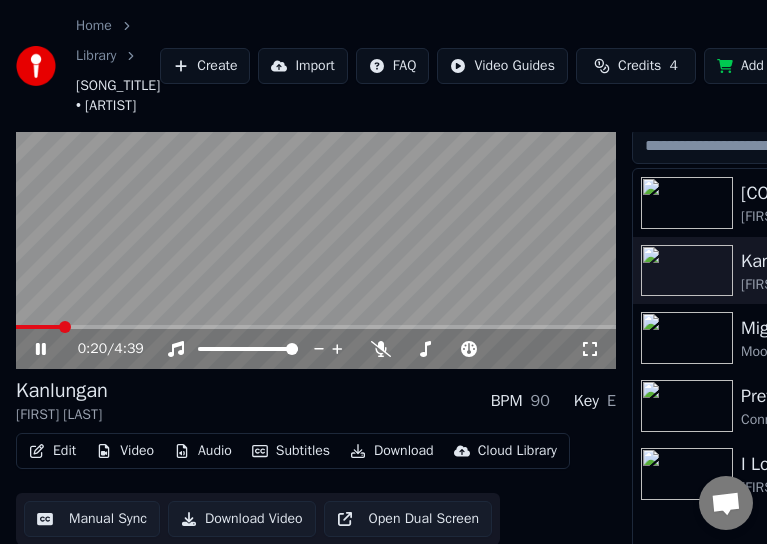 click on "Edit" at bounding box center (52, 451) 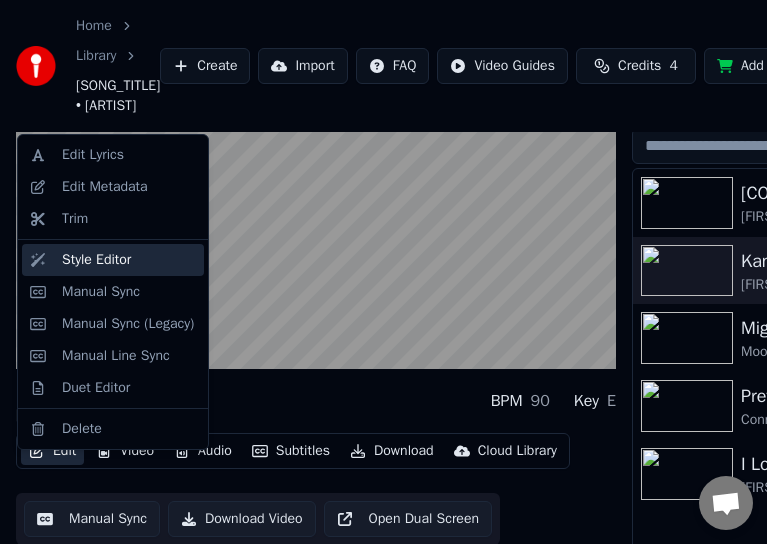 click on "Style Editor" at bounding box center [96, 260] 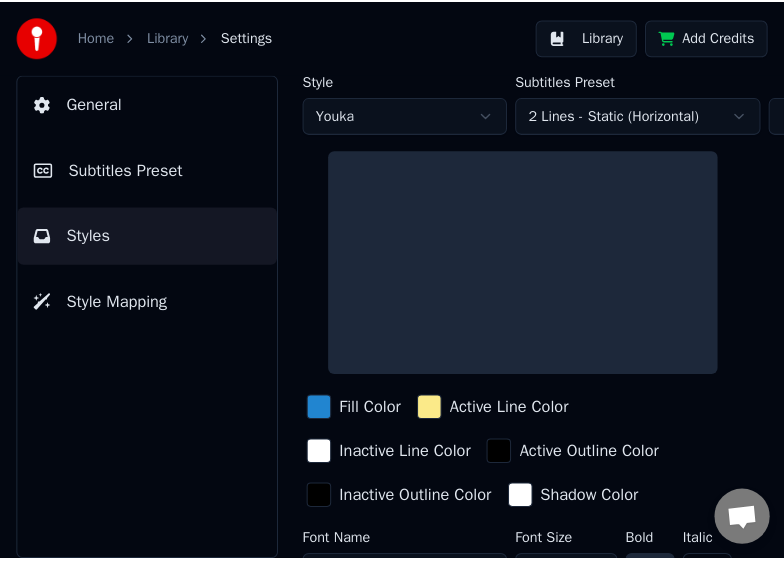 scroll, scrollTop: 0, scrollLeft: 0, axis: both 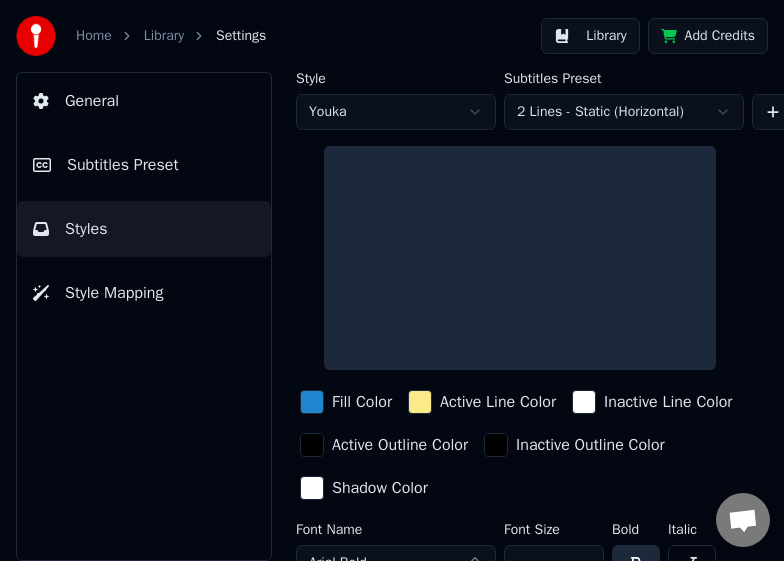 click on "Styles" at bounding box center [86, 229] 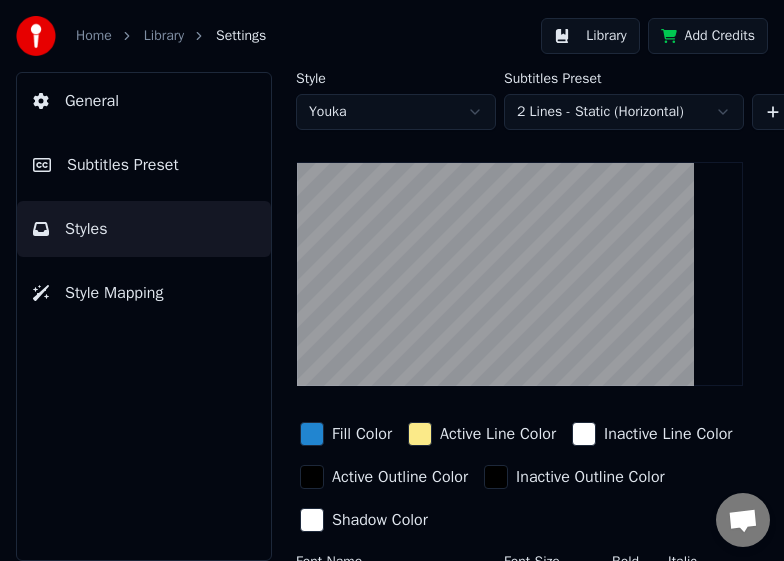 click on "Style Mapping" at bounding box center [114, 293] 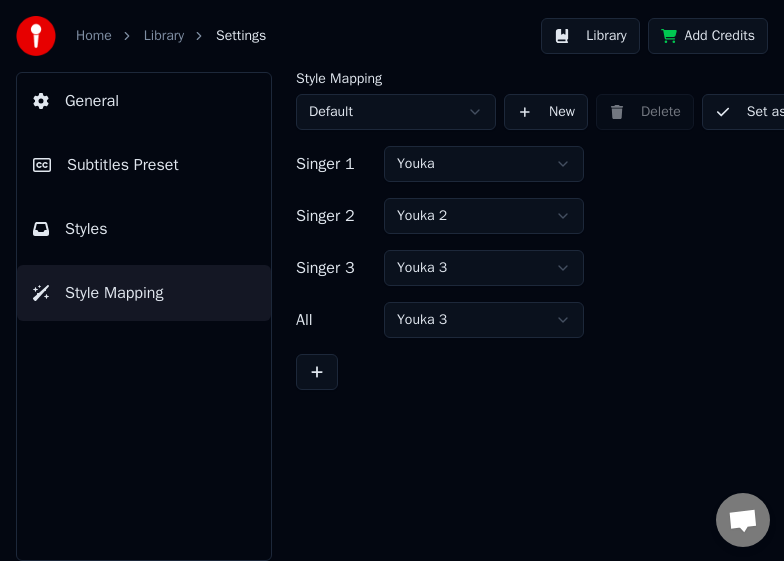 click on "Styles" at bounding box center [144, 229] 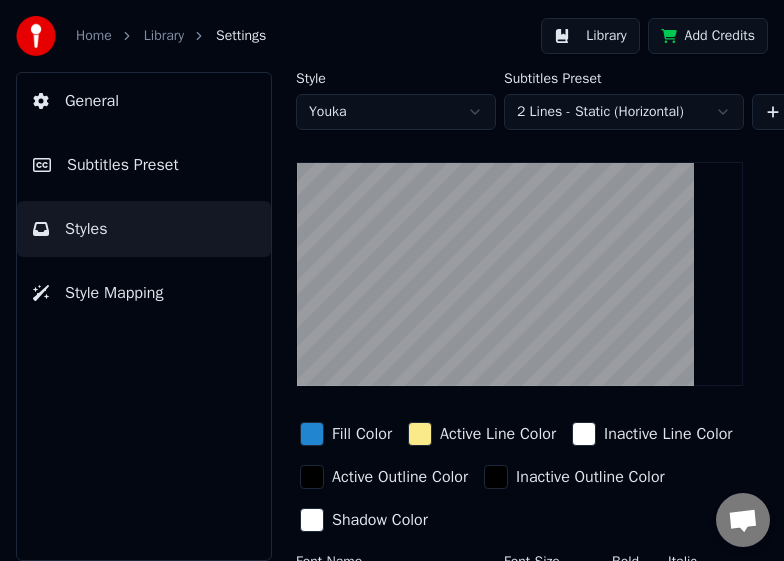 click on "Subtitles Preset" at bounding box center (123, 165) 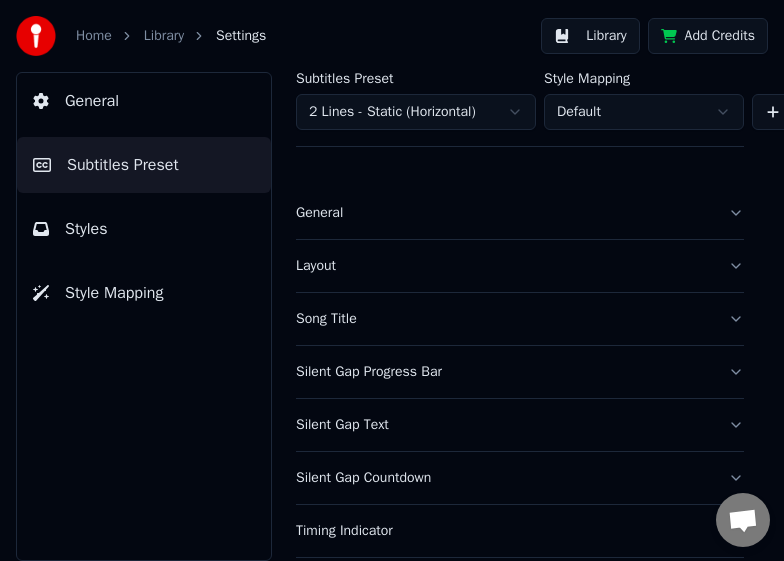 click on "Song Title" at bounding box center (504, 319) 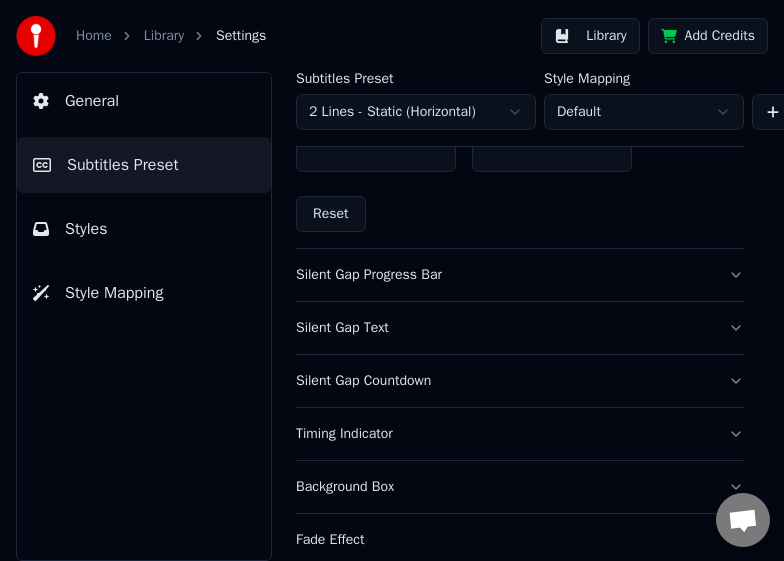 scroll, scrollTop: 1547, scrollLeft: 0, axis: vertical 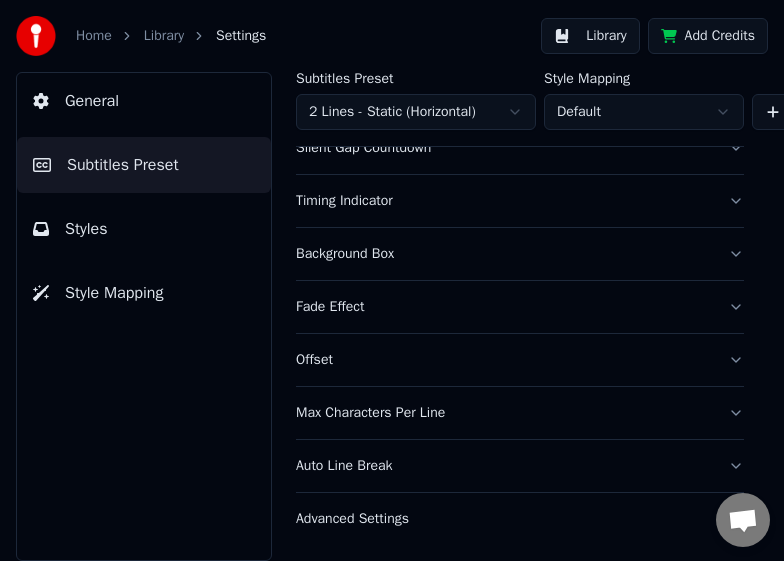 click on "Styles" at bounding box center [144, 229] 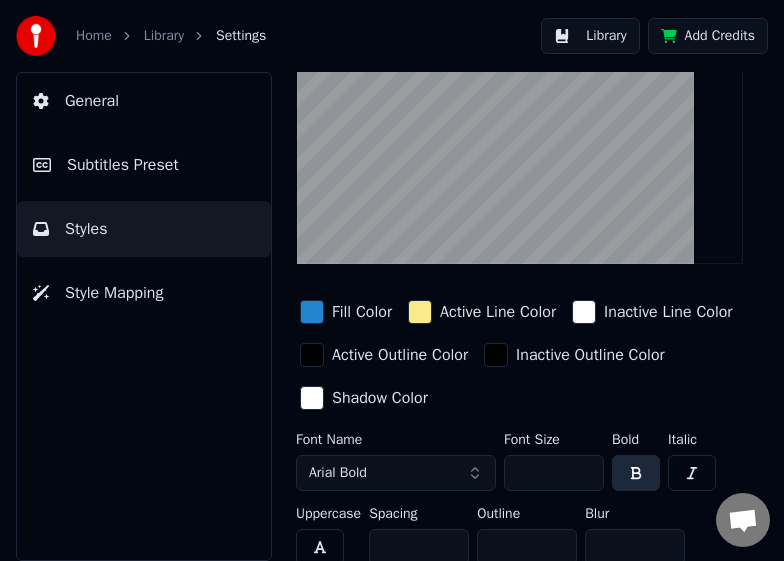 scroll, scrollTop: 222, scrollLeft: 0, axis: vertical 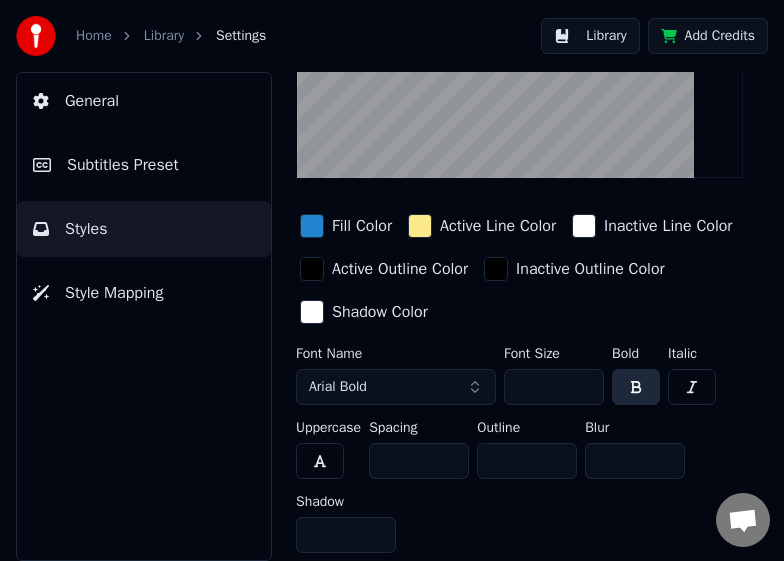 type on "**" 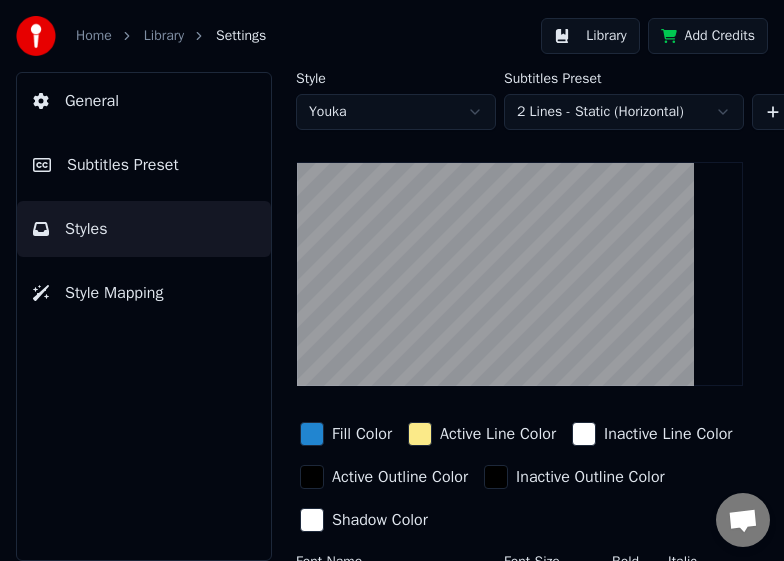 scroll, scrollTop: 0, scrollLeft: 372, axis: horizontal 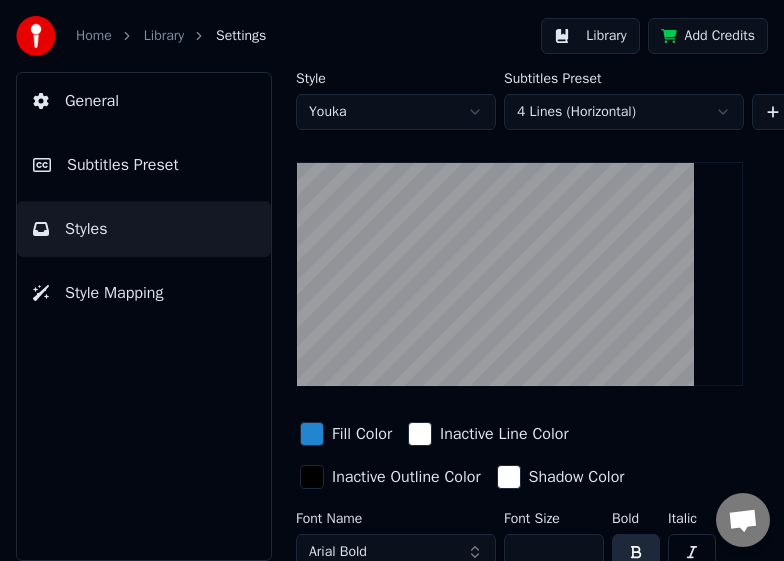 click on "New" at bounding box center [794, 112] 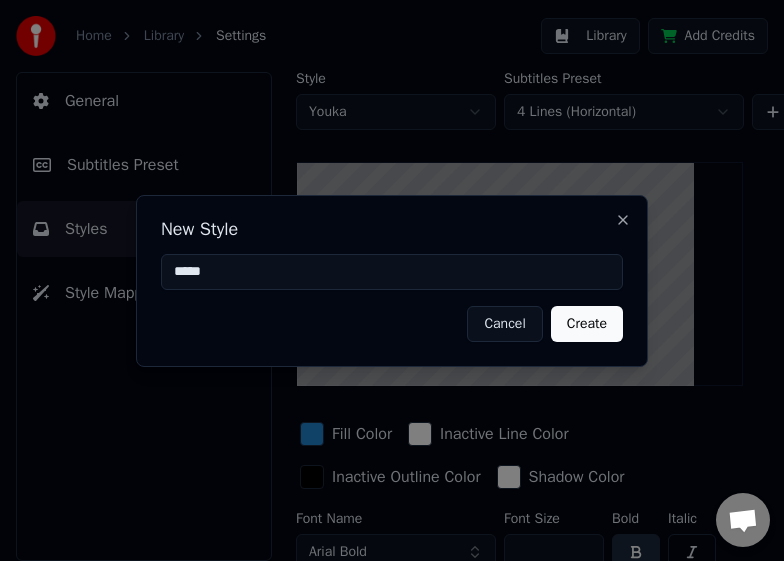 type on "*****" 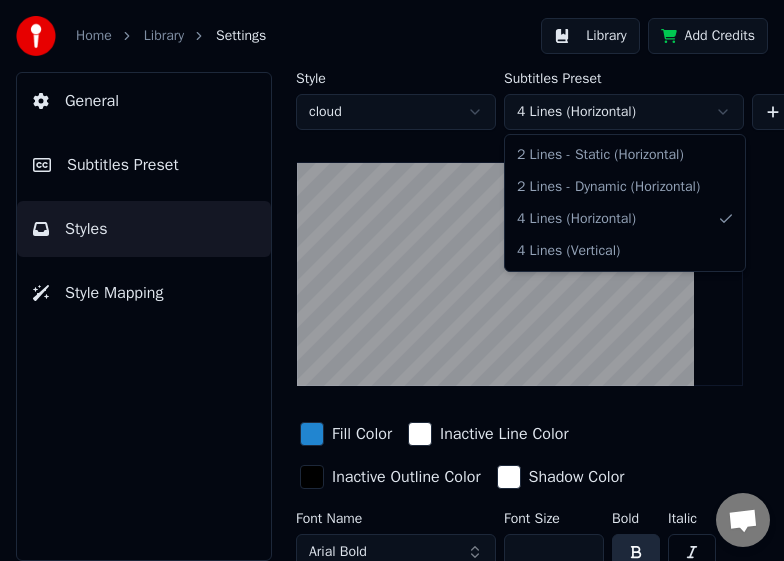 click on "Home Library Settings Library Add Credits General Subtitles Preset Styles Style Mapping Style cloud Subtitles Preset 4 Lines (Horizontal) New Delete Save Fill Color Inactive Line Color Inactive Outline Color Shadow Color Font Name Arial Bold Font Size ** Bold Italic Uppercase Spacing * Outline * Shadow * 2 Lines - Static (Horizontal) 2 Lines - Dynamic (Horizontal) 4 Lines (Horizontal) 4 Lines (Vertical)" at bounding box center (392, 280) 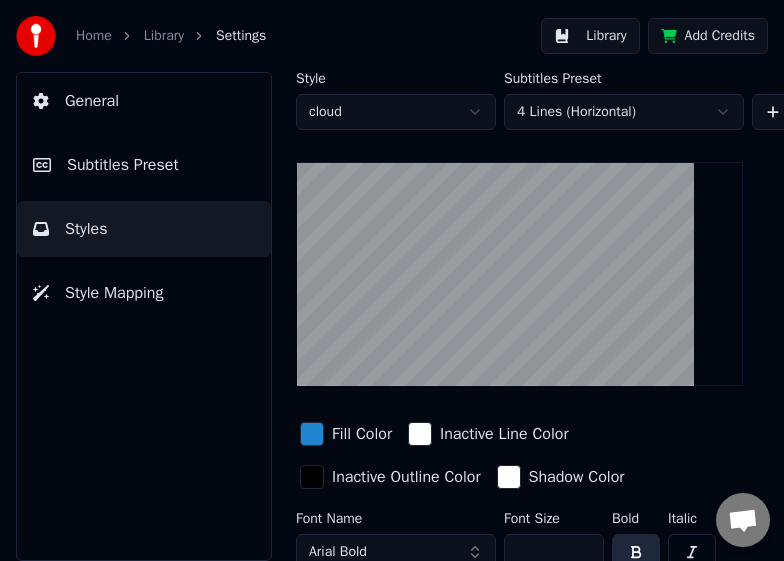 scroll, scrollTop: 0, scrollLeft: 272, axis: horizontal 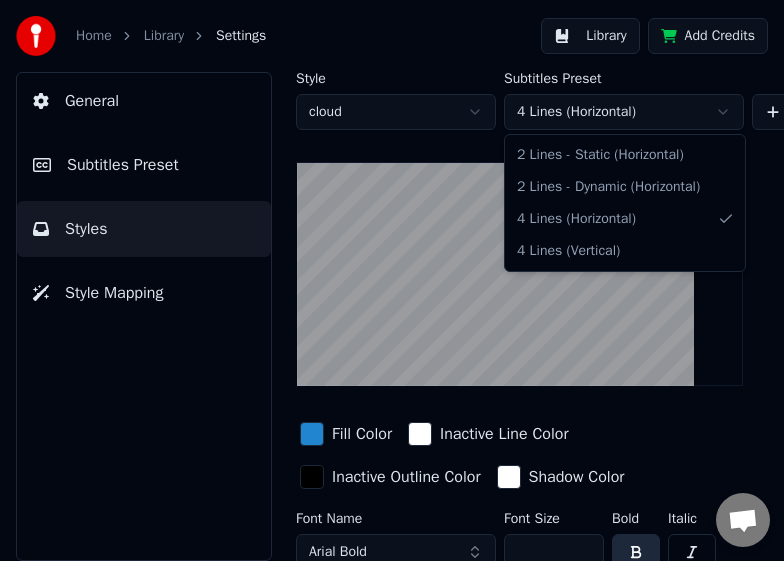 click on "Home Library Settings Library Add Credits General Subtitles Preset Styles Style Mapping Style cloud Subtitles Preset 4 Lines (Horizontal) New Delete Save Fill Color Inactive Line Color Inactive Outline Color Shadow Color Font Name Arial Bold Font Size ** Bold Italic Uppercase Spacing * Outline * Shadow * 2 Lines - Static (Horizontal) 2 Lines - Dynamic (Horizontal) 4 Lines (Horizontal) 4 Lines (Vertical)" at bounding box center [392, 280] 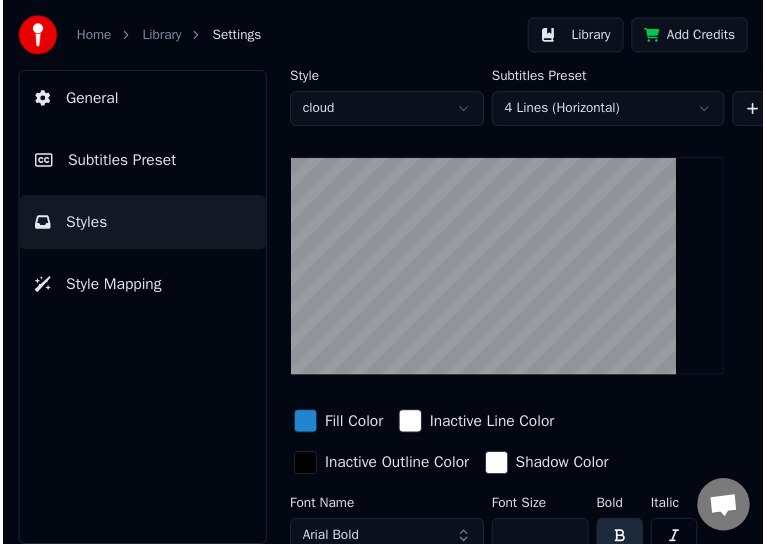 scroll, scrollTop: 0, scrollLeft: 272, axis: horizontal 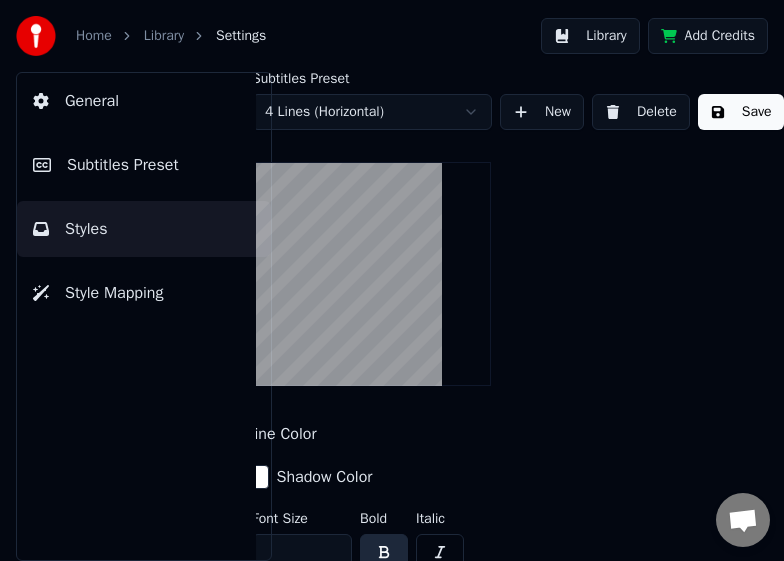 click on "Save" at bounding box center (741, 112) 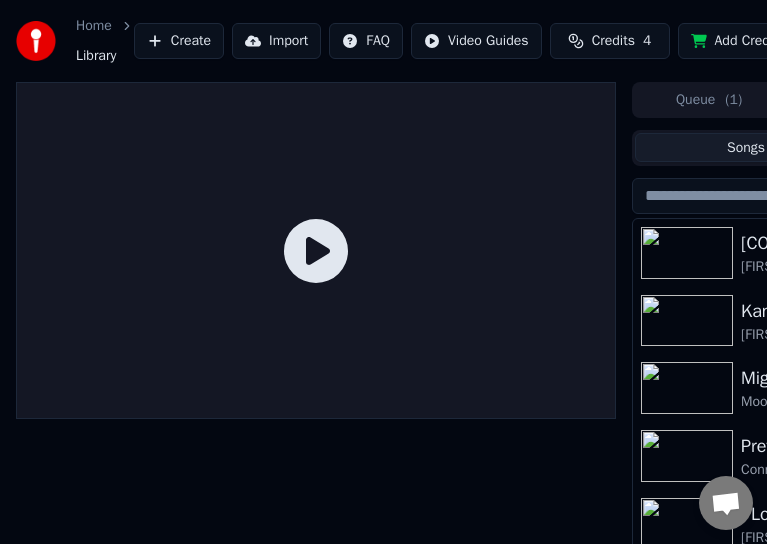 click at bounding box center [687, 456] 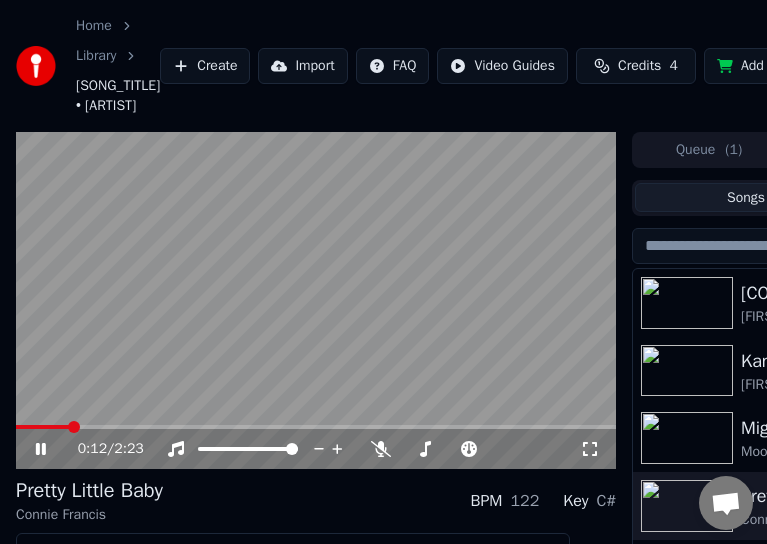 click at bounding box center (316, 301) 